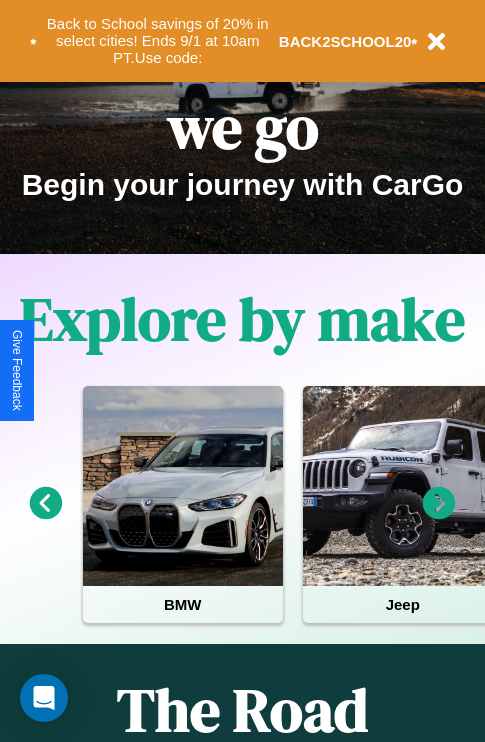 scroll, scrollTop: 308, scrollLeft: 0, axis: vertical 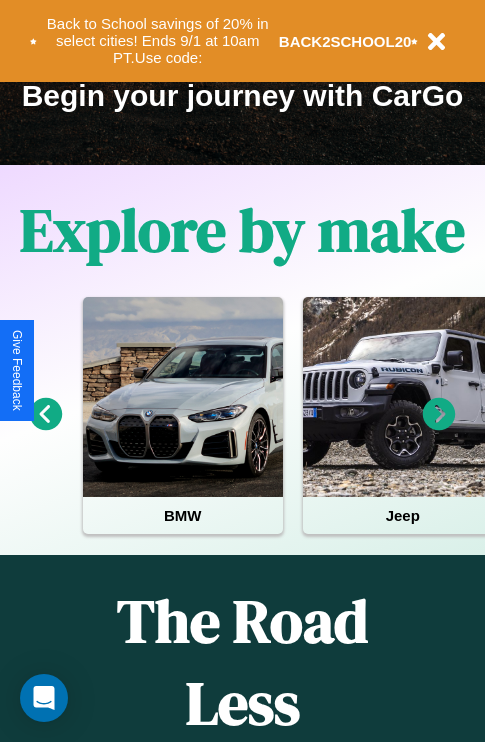 click 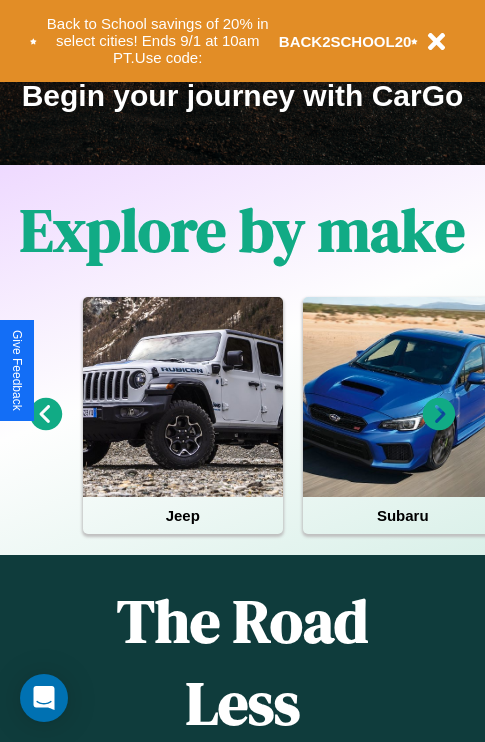 click 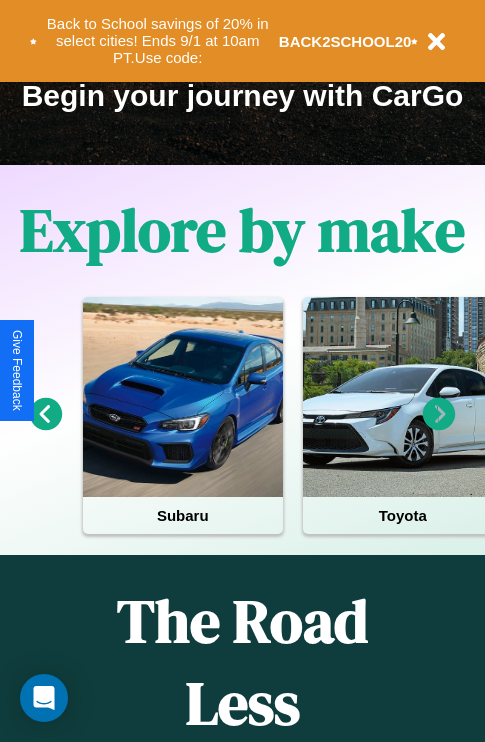 click 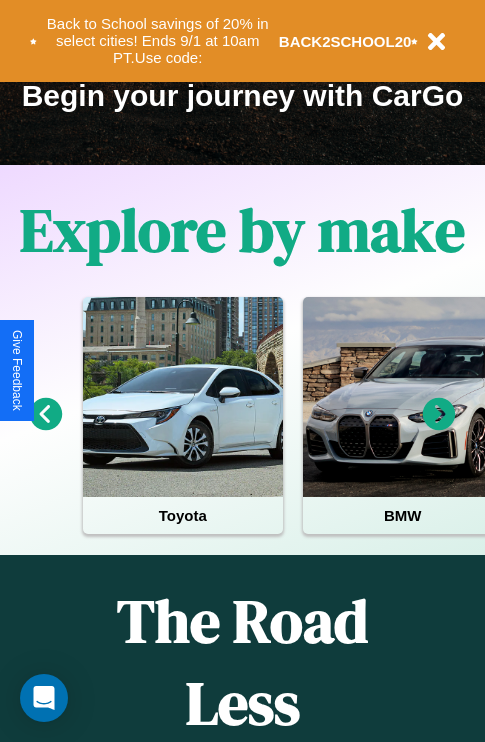 click 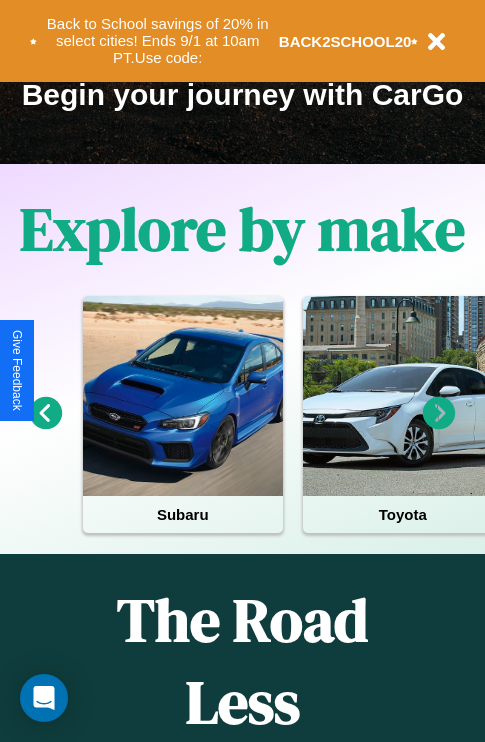 scroll, scrollTop: 308, scrollLeft: 0, axis: vertical 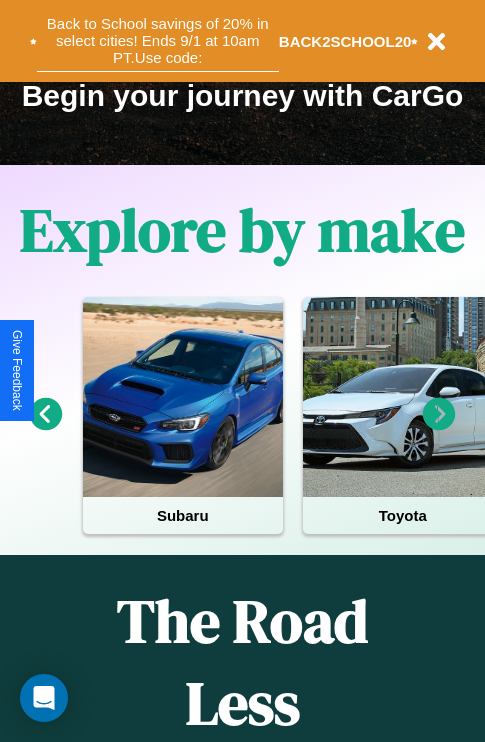 click on "Back to School savings of 20% in select cities! Ends 9/1 at 10am PT.  Use code:" at bounding box center [158, 41] 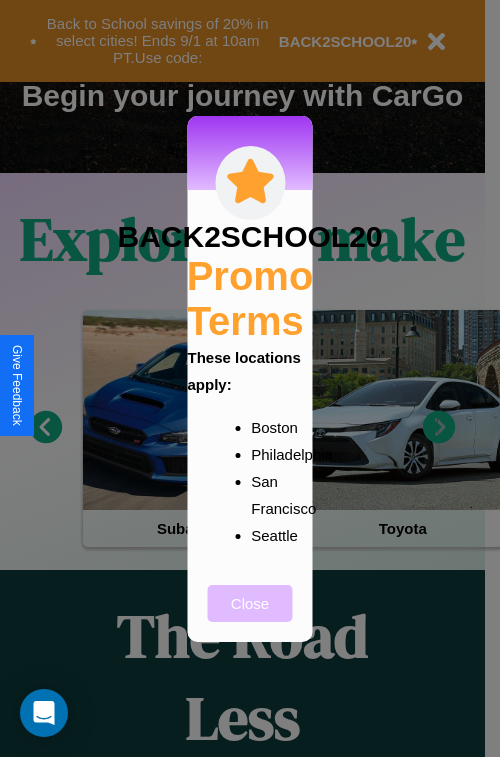 click on "Close" at bounding box center (250, 603) 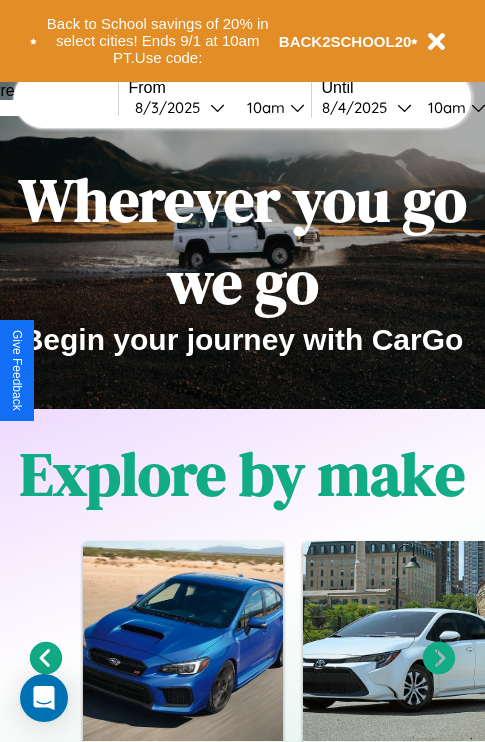 scroll, scrollTop: 0, scrollLeft: 0, axis: both 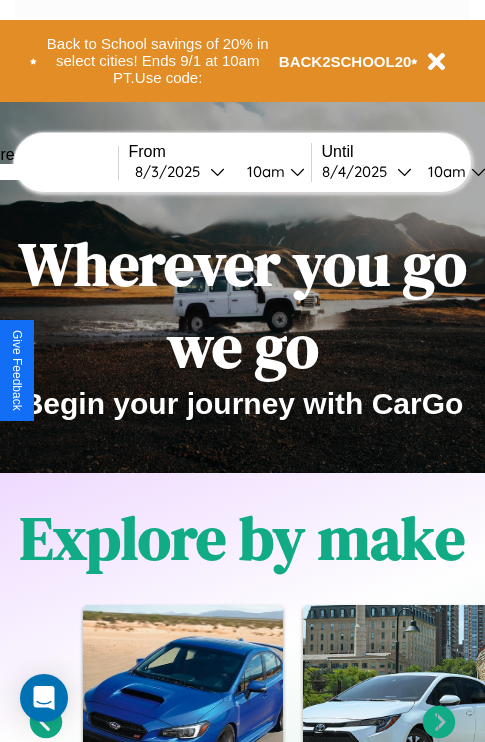 click at bounding box center [43, 172] 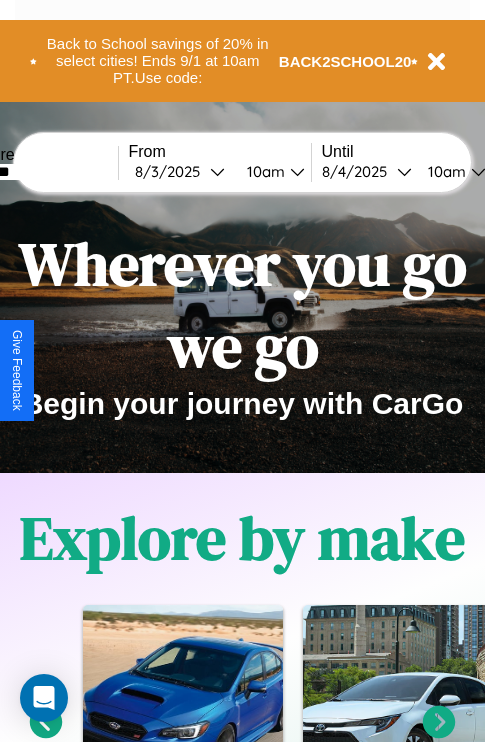 type on "*******" 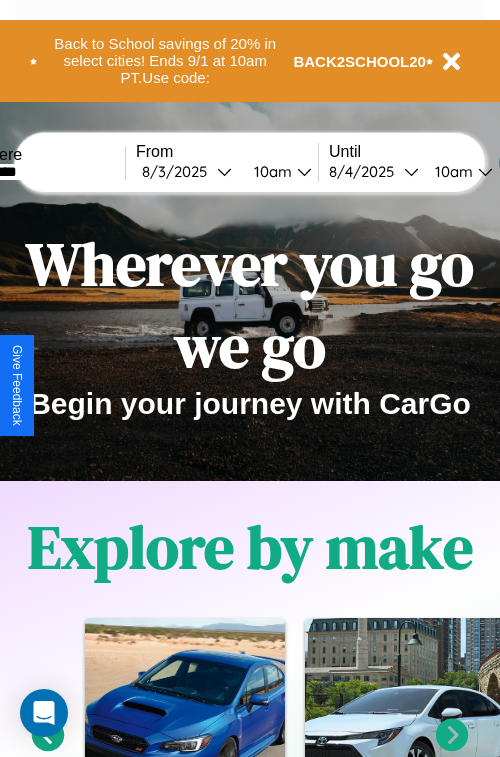select on "*" 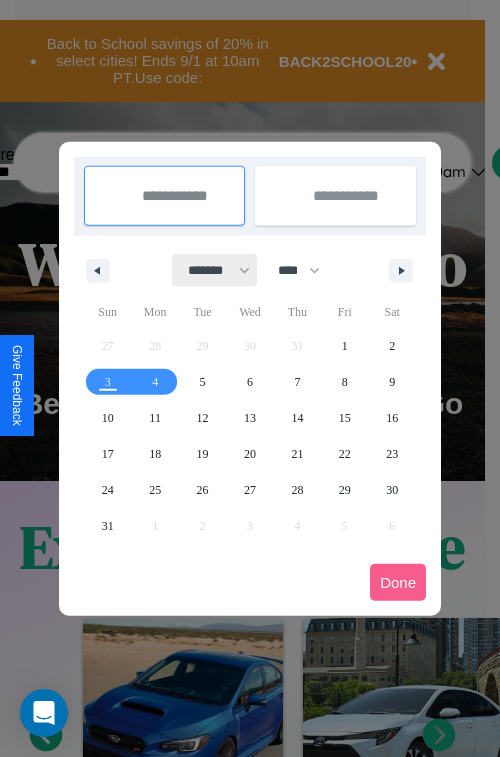 click on "******* ******** ***** ***** *** **** **** ****** ********* ******* ******** ********" at bounding box center (215, 270) 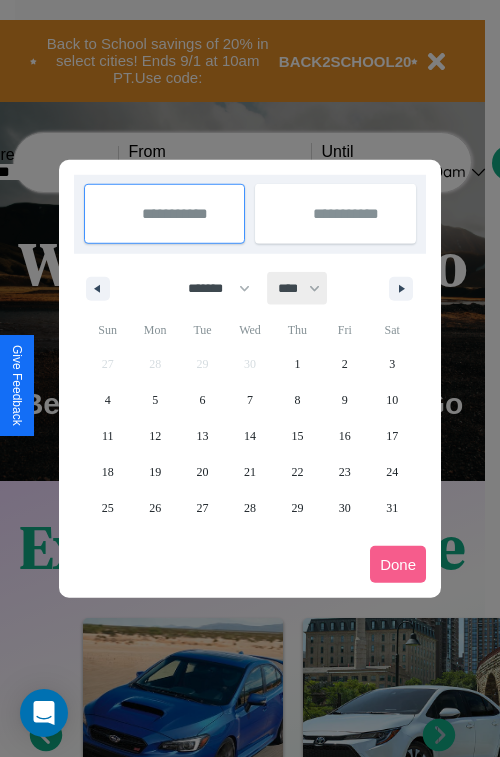 click on "**** **** **** **** **** **** **** **** **** **** **** **** **** **** **** **** **** **** **** **** **** **** **** **** **** **** **** **** **** **** **** **** **** **** **** **** **** **** **** **** **** **** **** **** **** **** **** **** **** **** **** **** **** **** **** **** **** **** **** **** **** **** **** **** **** **** **** **** **** **** **** **** **** **** **** **** **** **** **** **** **** **** **** **** **** **** **** **** **** **** **** **** **** **** **** **** **** **** **** **** **** **** **** **** **** **** **** **** **** **** **** **** **** **** **** **** **** **** **** **** ****" at bounding box center [298, 288] 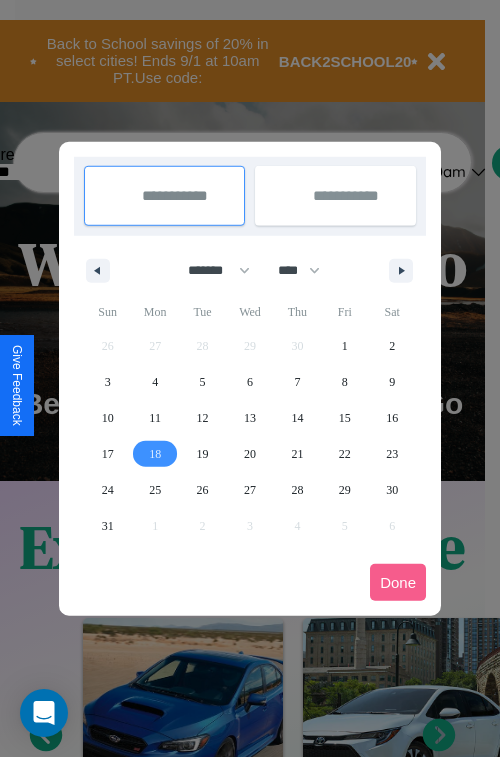 click on "18" at bounding box center [155, 454] 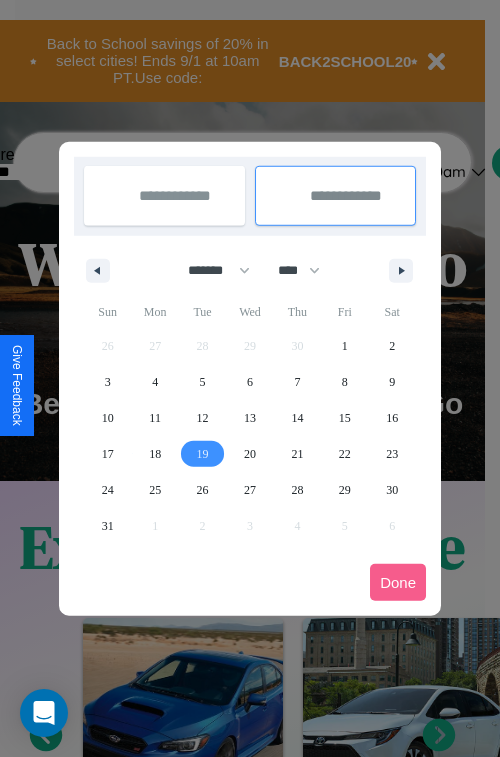 click on "19" at bounding box center [203, 454] 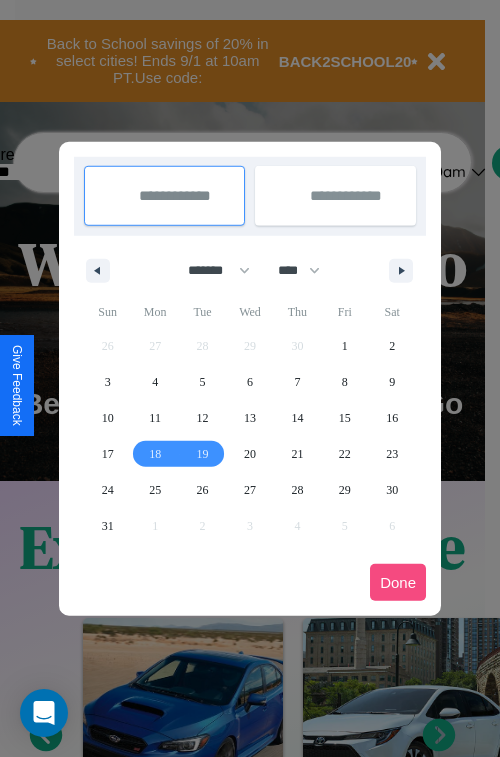 click on "Done" at bounding box center [398, 582] 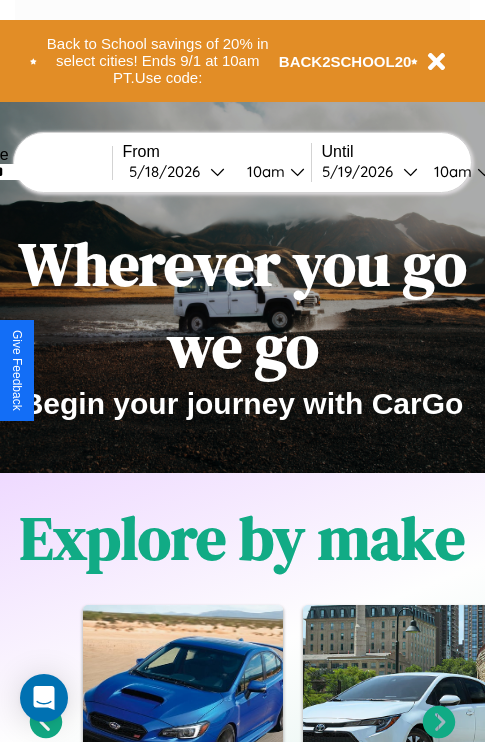 click on "10am" at bounding box center (263, 171) 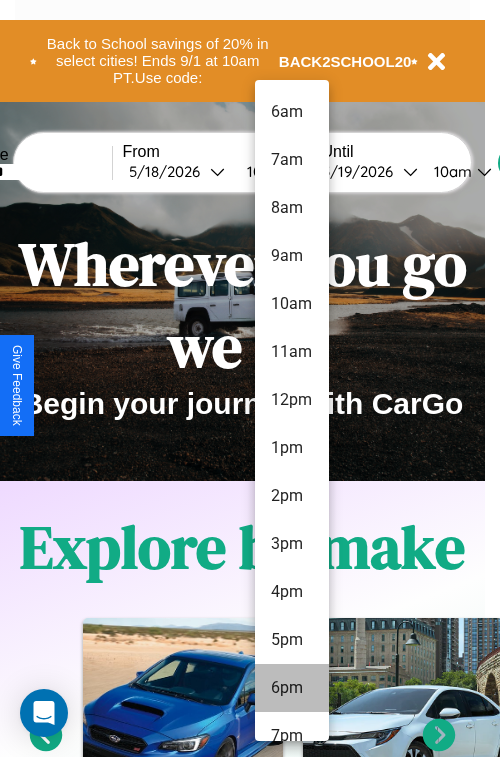 click on "6pm" at bounding box center [292, 688] 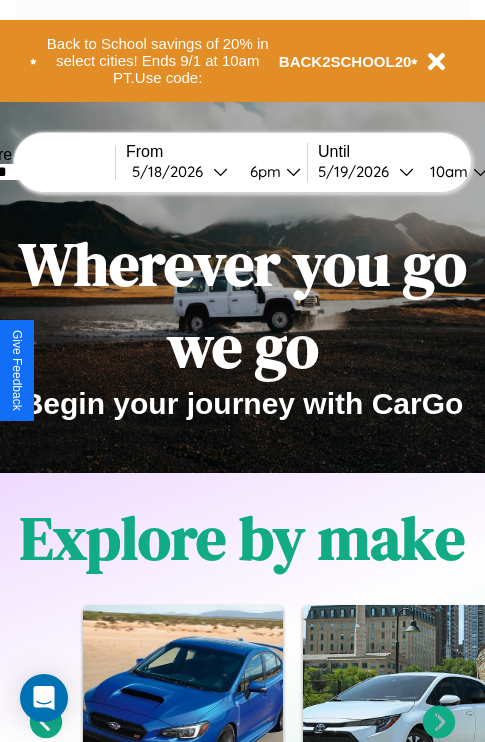 click on "10am" at bounding box center (446, 171) 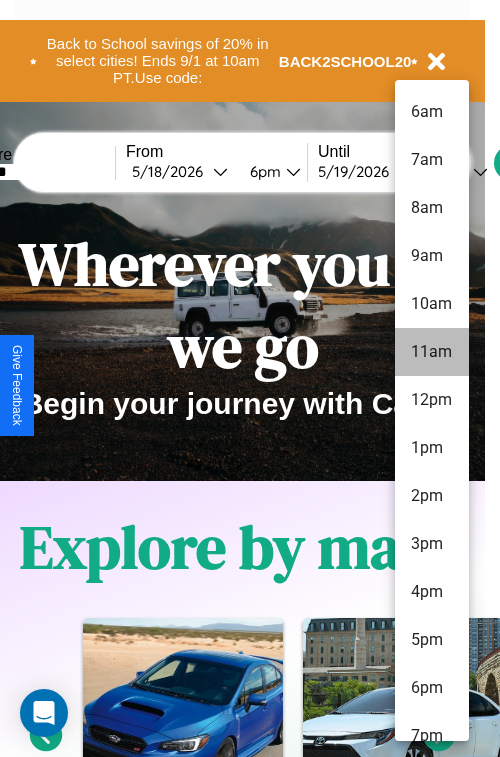 click on "11am" at bounding box center [432, 352] 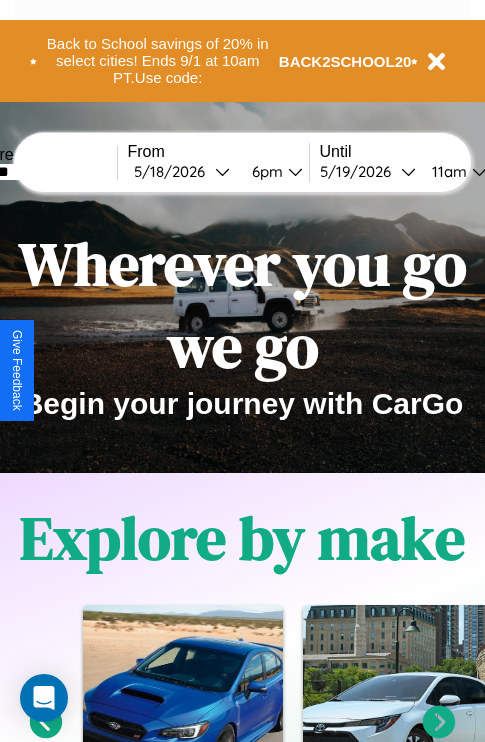 scroll, scrollTop: 0, scrollLeft: 69, axis: horizontal 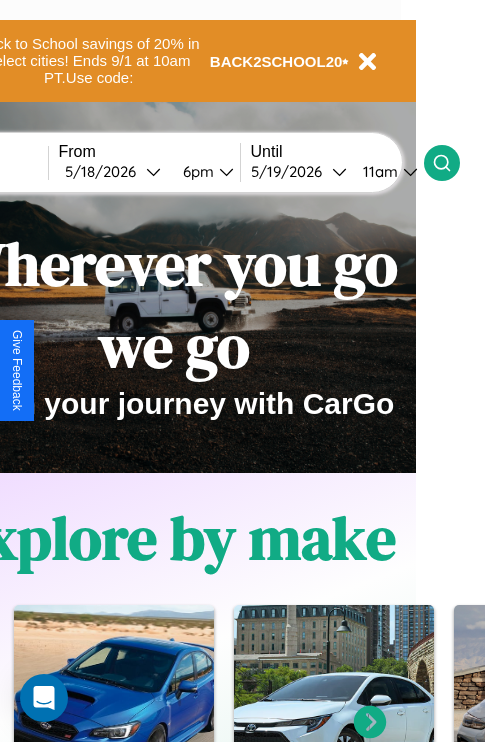 click 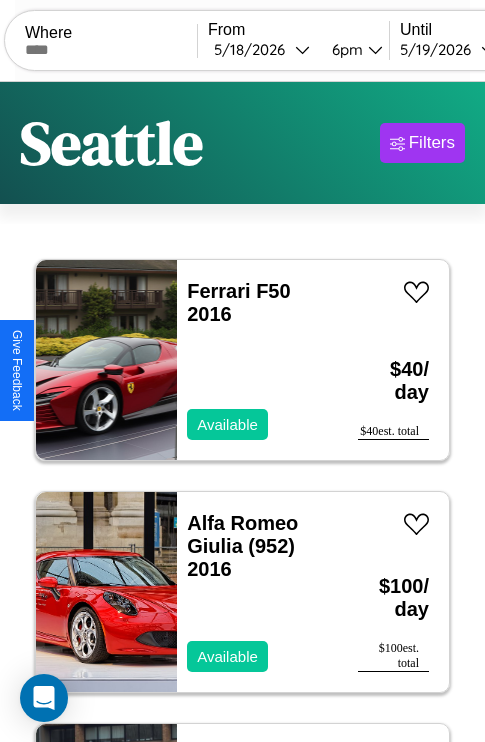 scroll, scrollTop: 95, scrollLeft: 0, axis: vertical 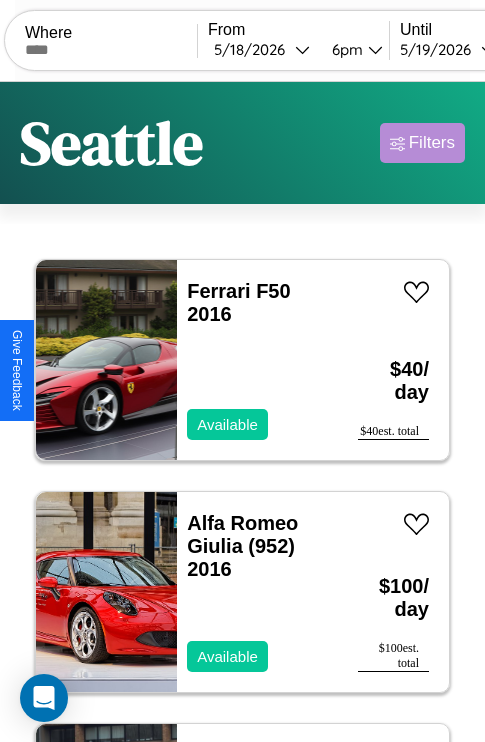 click on "Filters" at bounding box center [432, 143] 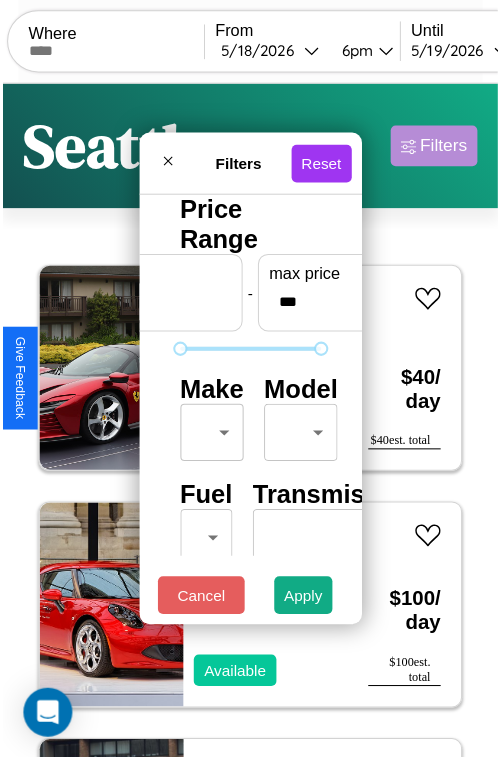 scroll, scrollTop: 59, scrollLeft: 0, axis: vertical 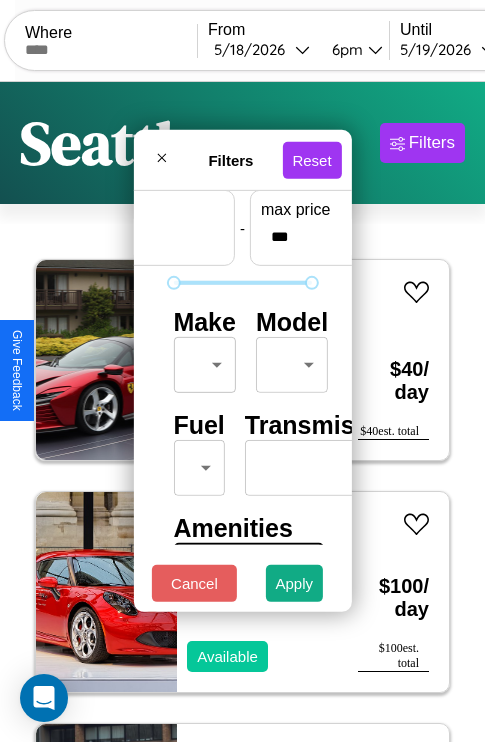 click on "CarGo Where From [DATE] [TIME] Until [DATE] [TIME] Become a Host Login Sign Up [CITY] Filters 107  cars in this area These cars can be picked up in this city. Ferrari   F50   2016 Available $ 40  / day $ 40  est. total Alfa Romeo   Giulia ([PHONE])   2016 Available $ 100  / day $ 100  est. total Honda   NRX1800BB (VALKYRIE RUNE)   2023 Available $ 200  / day $ 200  est. total Alfa Romeo   8C Competizione Spider   2017 Available $ 80  / day $ 80  est. total Jeep   Wrangler   2024 Available $ 170  / day $ 170  est. total Mercedes   EQB-Class   2022 Available $ 60  / day $ 60  est. total Jaguar   XJ6   2017 Available $ 140  / day $ 140  est. total Aston Martin   Rapide   2018 Available $ 110  / day $ 110  est. total Hyundai   Santa Cruz   2021 Available $ 60  / day $ 60  est. total Hummer   H2   2021 Available $ 120  / day $ 120  est. total Chrysler   Aspen   2020 Unavailable $ 170  / day $ 170  est. total Lexus   IS   2016 Available $ 170  / day $ 170  est. total Land Rover   Discovery Sport   2019 $ 140" at bounding box center [242, 412] 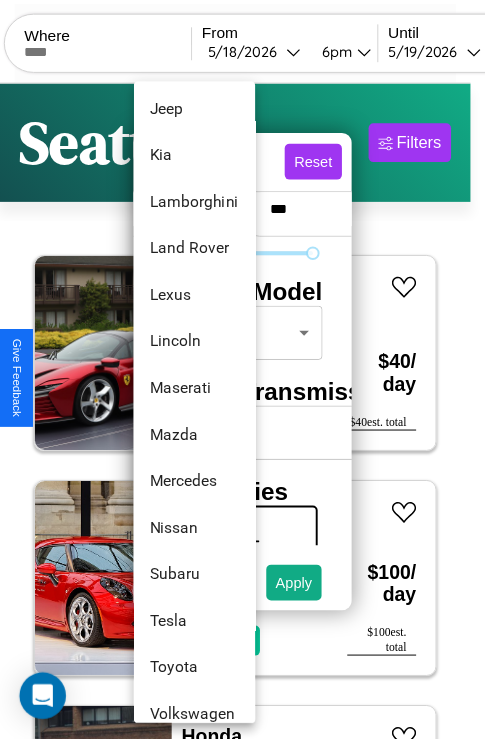 scroll, scrollTop: 1083, scrollLeft: 0, axis: vertical 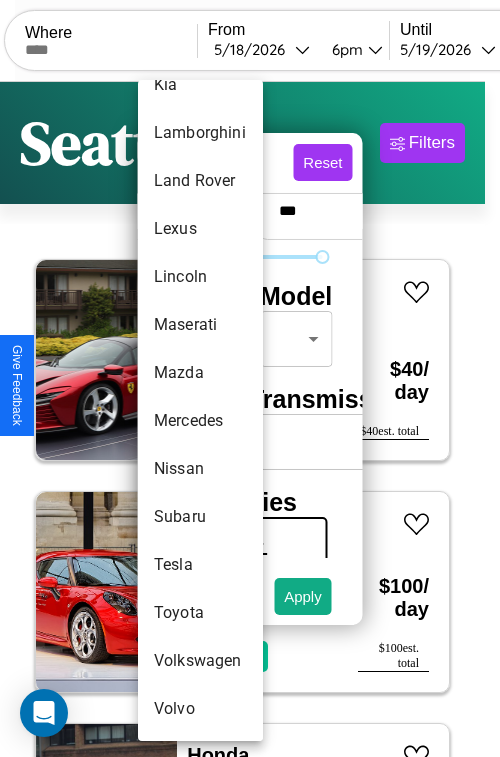 click on "Volkswagen" at bounding box center [200, 661] 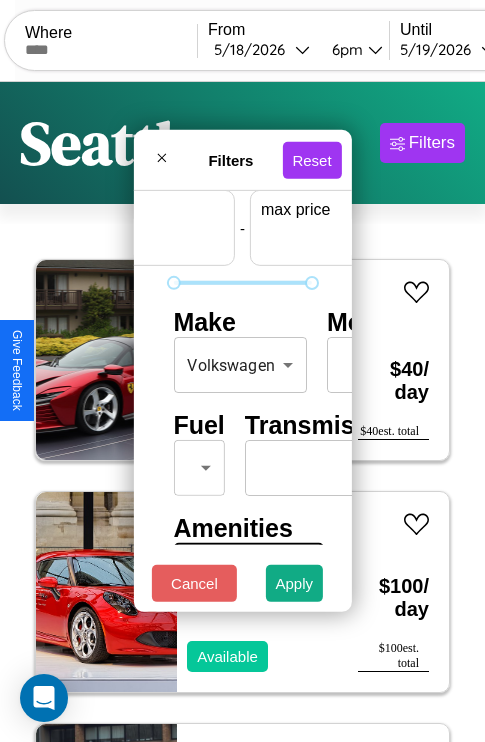 scroll, scrollTop: 59, scrollLeft: 124, axis: both 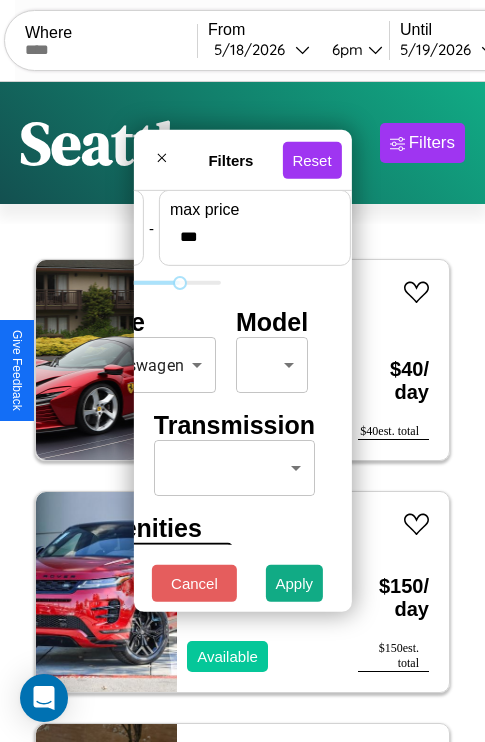 type on "***" 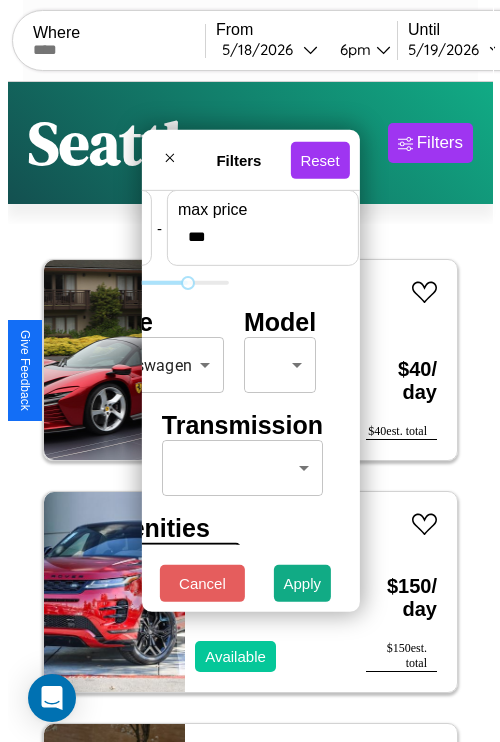 scroll, scrollTop: 59, scrollLeft: 0, axis: vertical 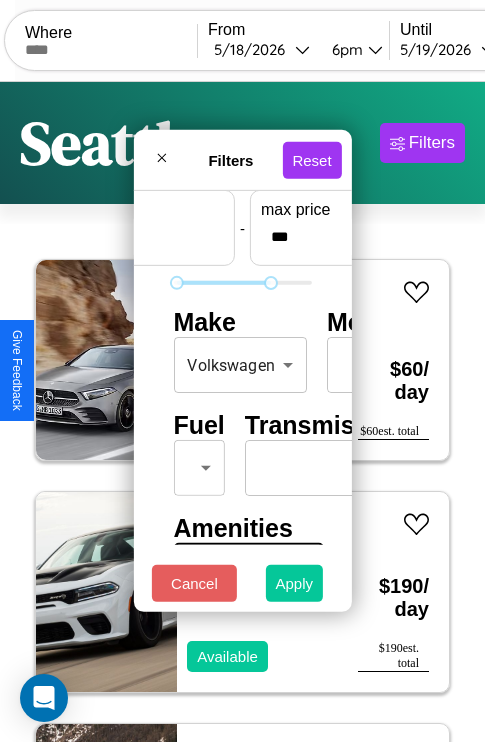 type on "**" 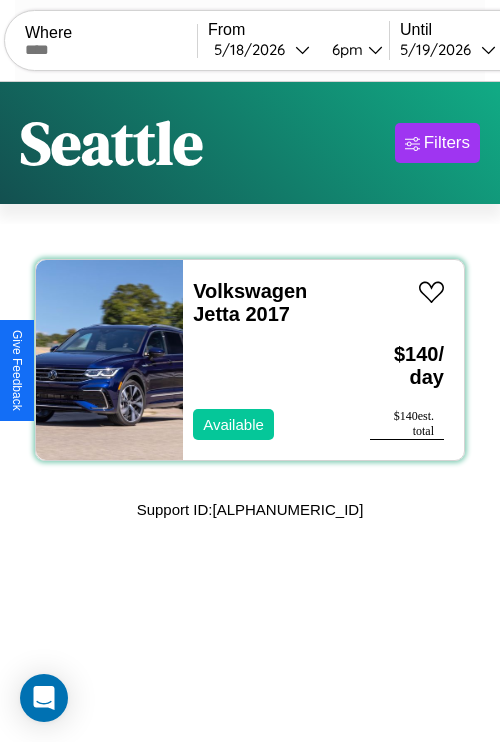 click on "Volkswagen   Jetta   2017 Available" at bounding box center [266, 360] 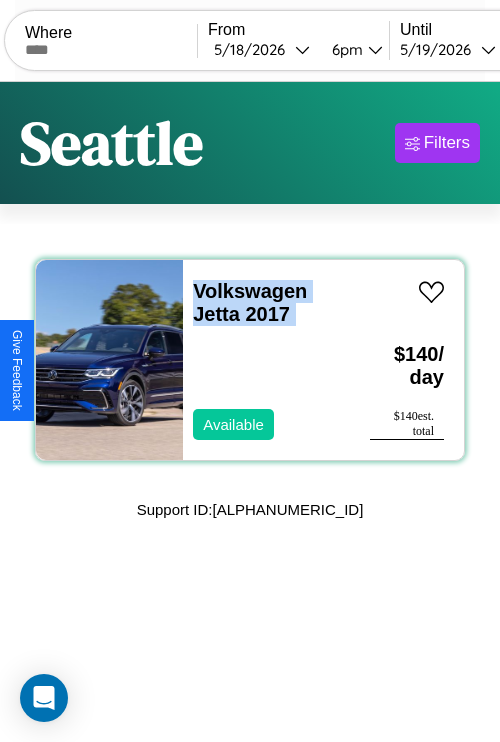 click on "Volkswagen   Jetta   2017 Available" at bounding box center [266, 360] 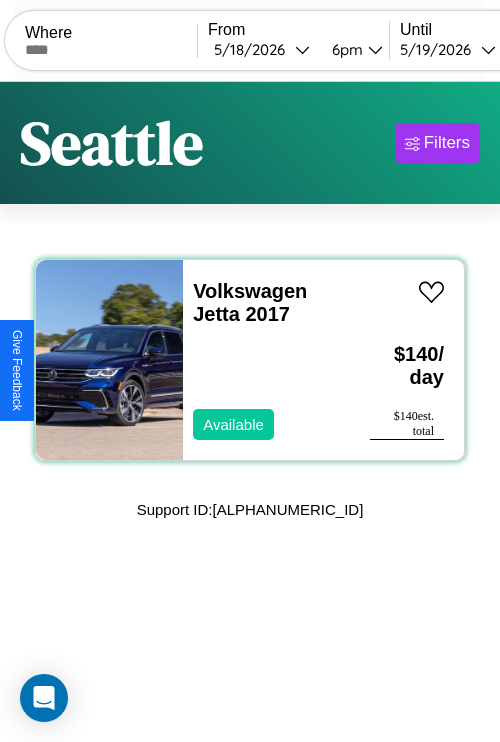 click on "Volkswagen   Jetta   2017 Available" at bounding box center (266, 360) 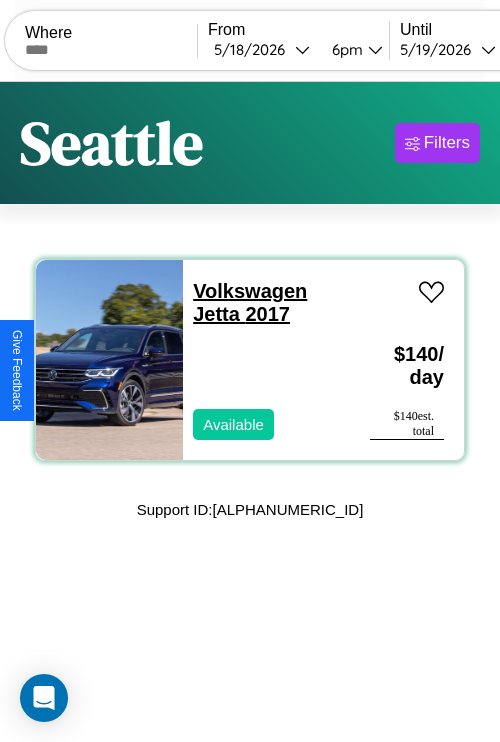 click on "Volkswagen   Jetta   2017" at bounding box center (250, 302) 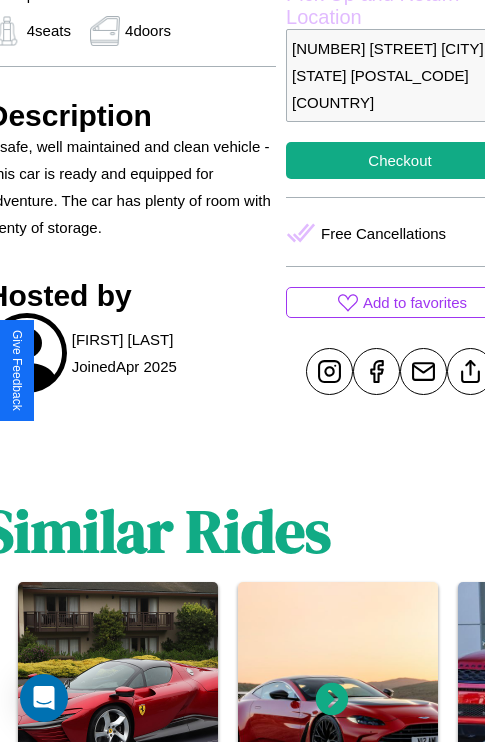 scroll, scrollTop: 736, scrollLeft: 87, axis: both 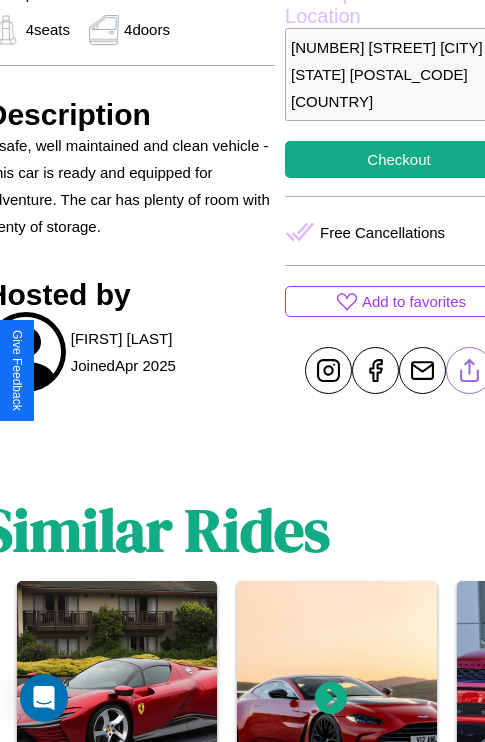 click 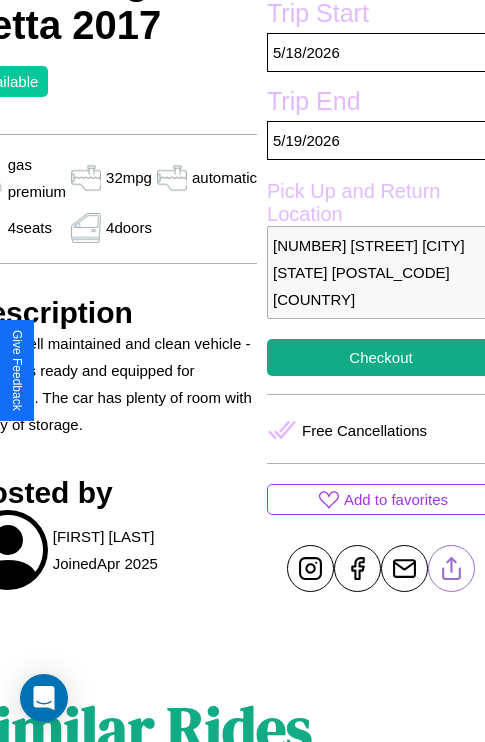 scroll, scrollTop: 525, scrollLeft: 107, axis: both 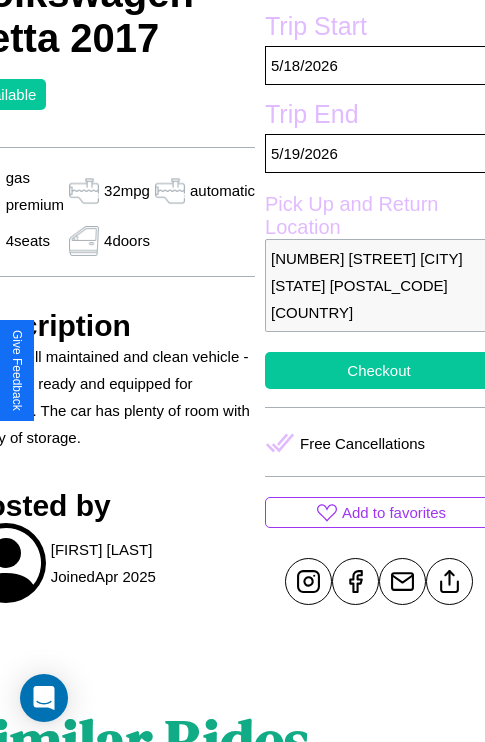 click on "Checkout" at bounding box center (379, 370) 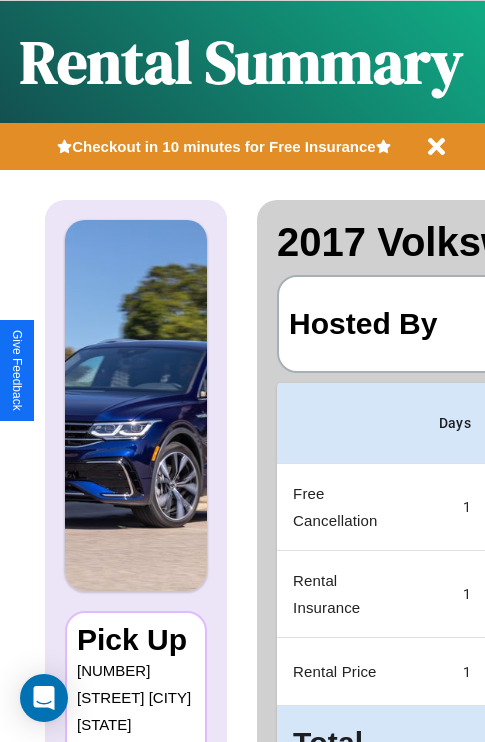 scroll, scrollTop: 0, scrollLeft: 387, axis: horizontal 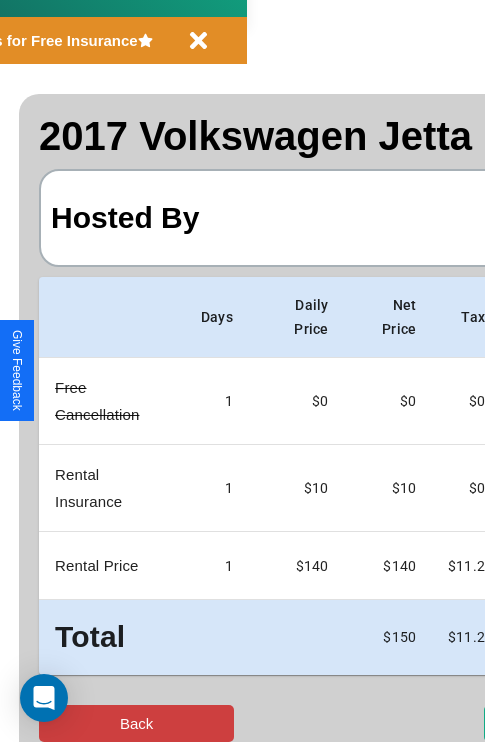 click on "Back" at bounding box center (136, 723) 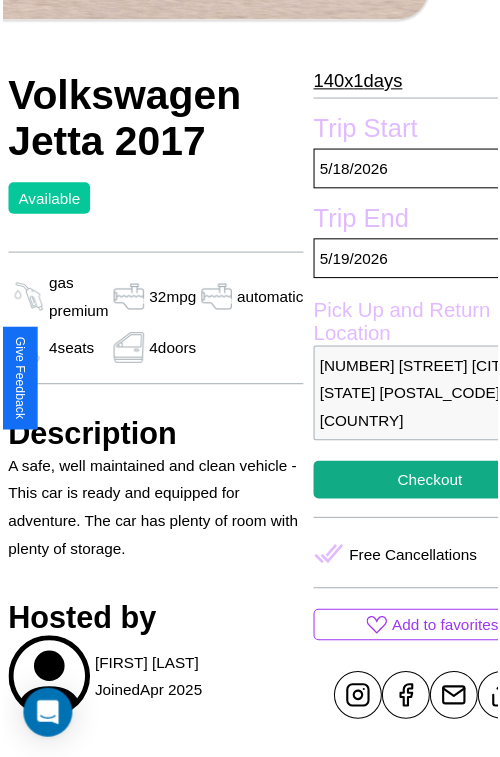 scroll, scrollTop: 667, scrollLeft: 107, axis: both 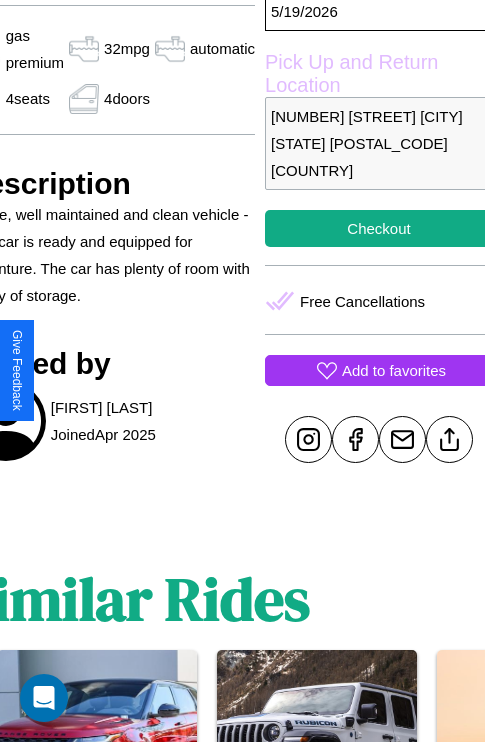click on "Add to favorites" at bounding box center [394, 370] 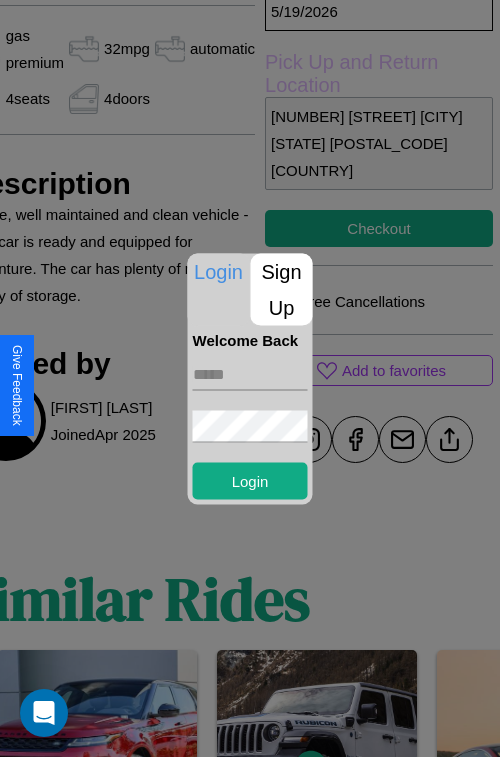 click at bounding box center (250, 374) 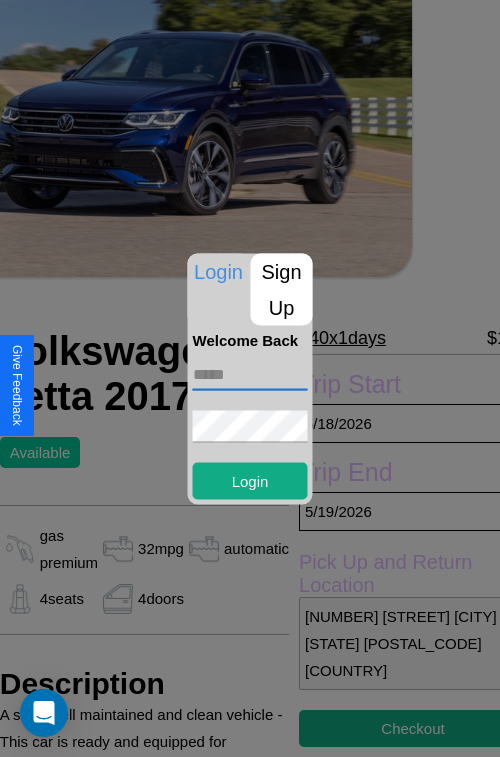 scroll, scrollTop: 163, scrollLeft: 73, axis: both 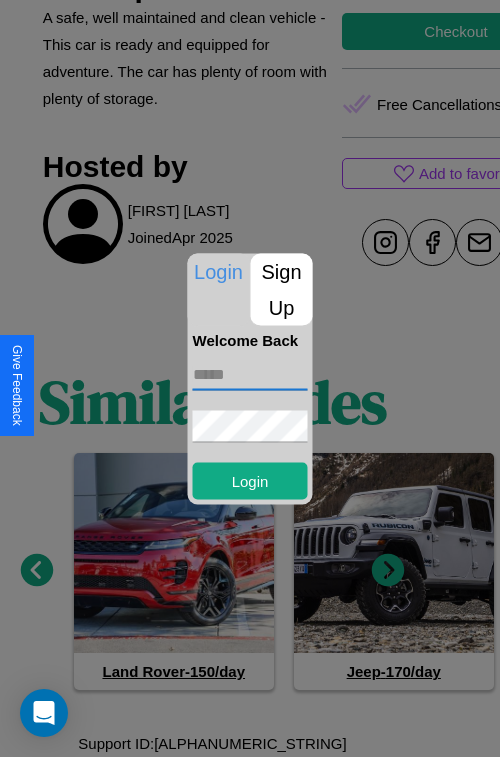 click at bounding box center (250, 378) 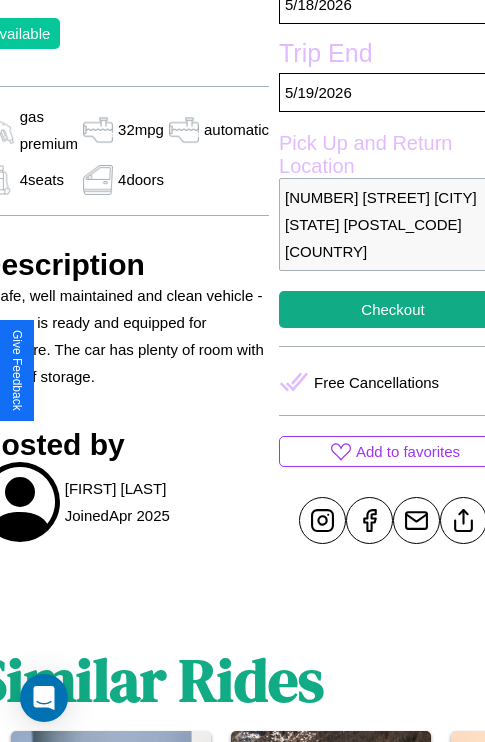 scroll, scrollTop: 525, scrollLeft: 107, axis: both 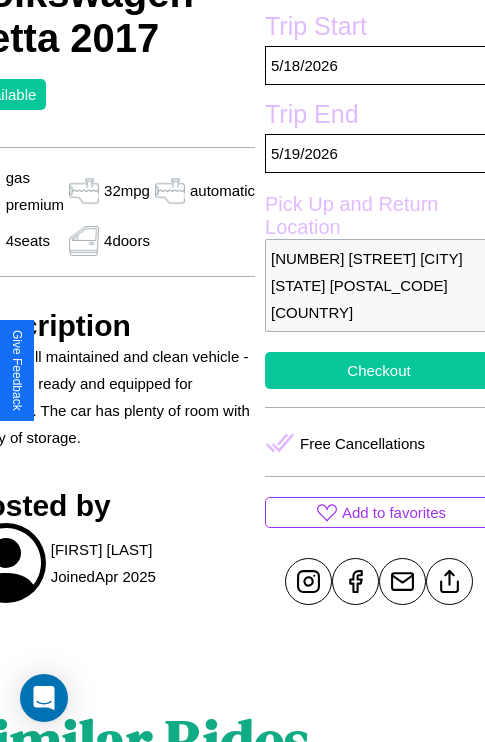 click on "Checkout" at bounding box center (379, 370) 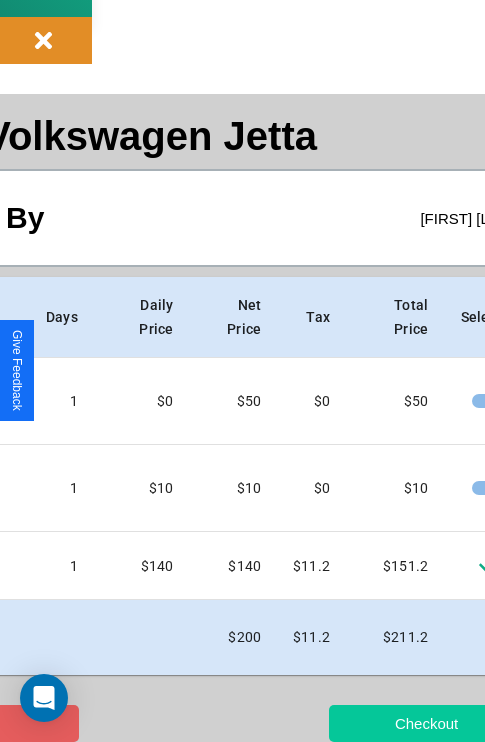 click on "Checkout" at bounding box center (426, 723) 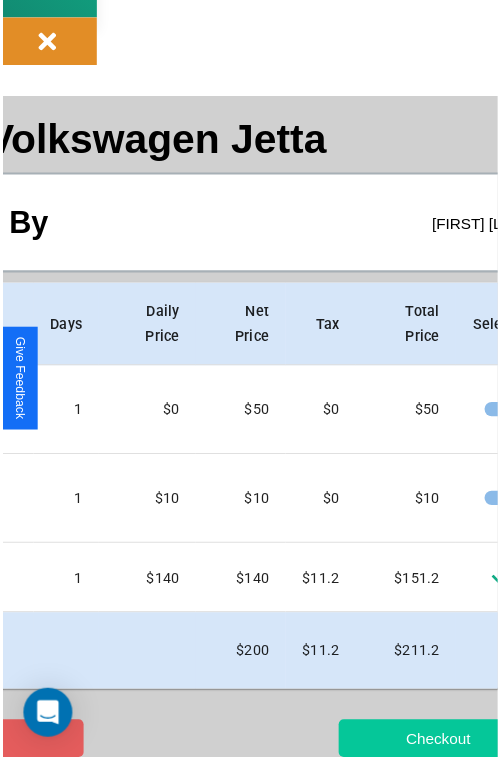 scroll, scrollTop: 0, scrollLeft: 0, axis: both 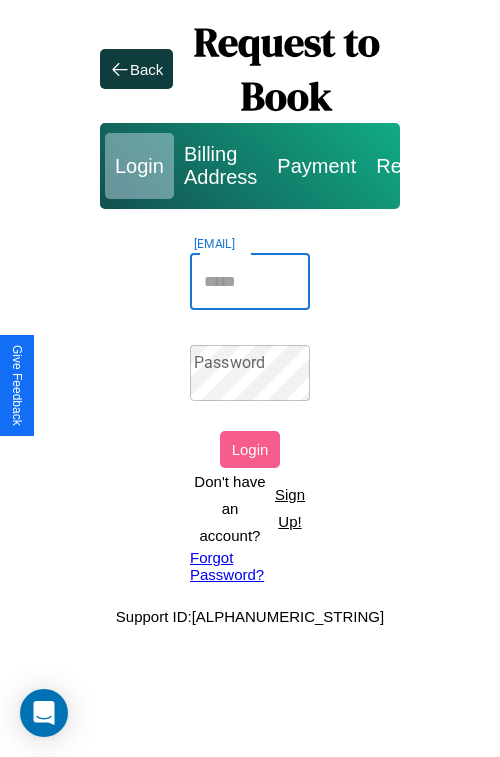 click on "Email" at bounding box center [250, 282] 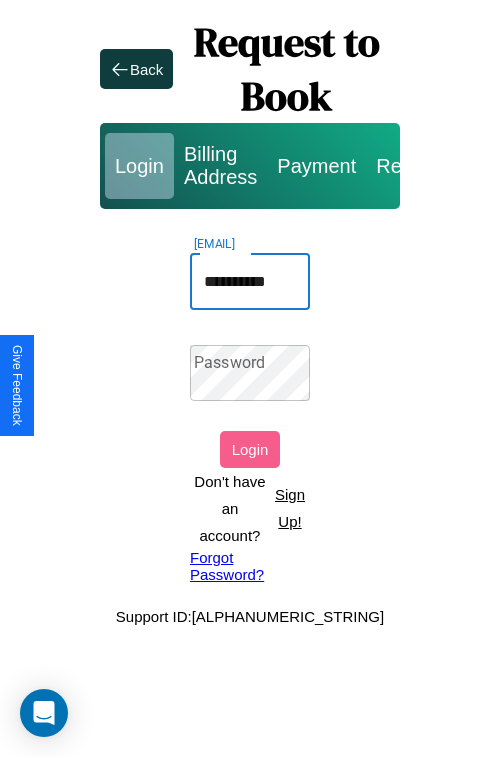 type on "**********" 